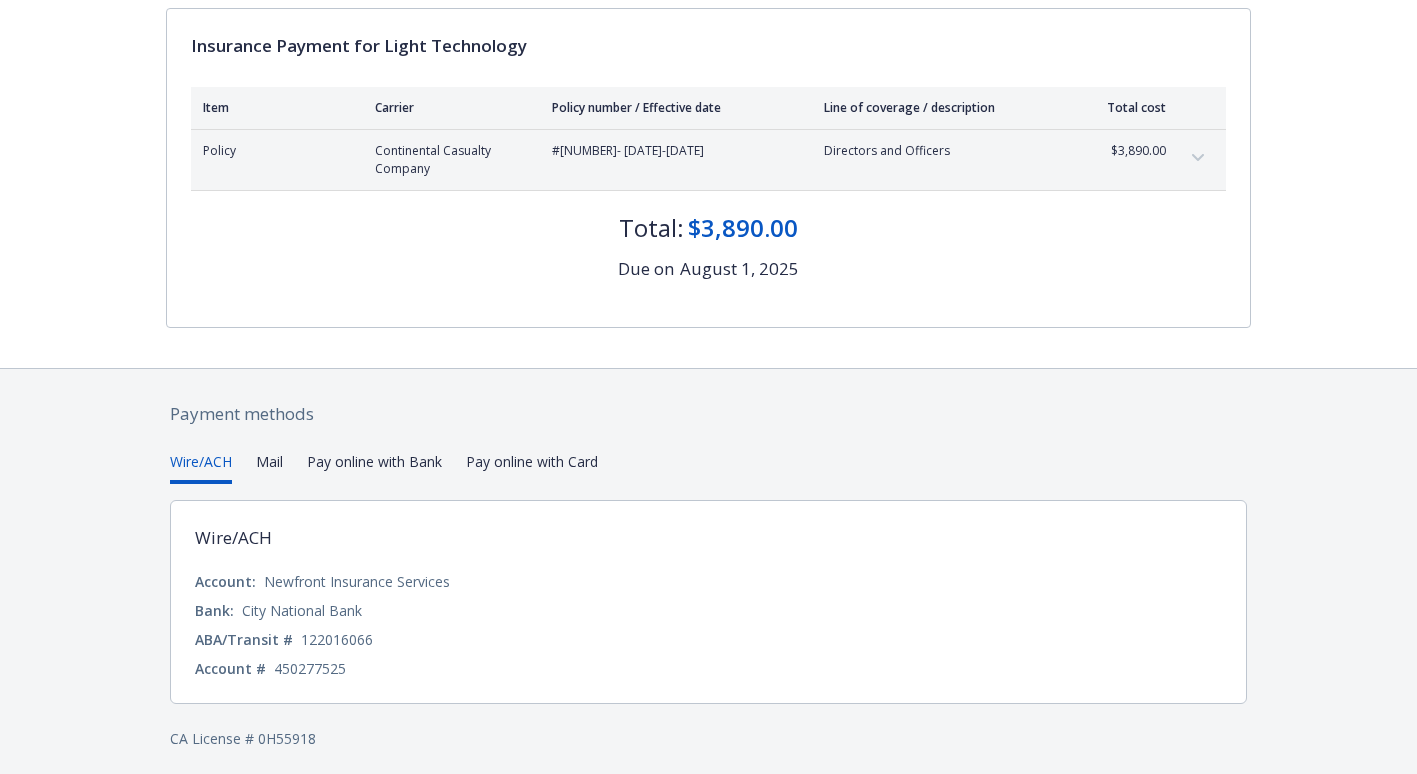 scroll, scrollTop: 207, scrollLeft: 0, axis: vertical 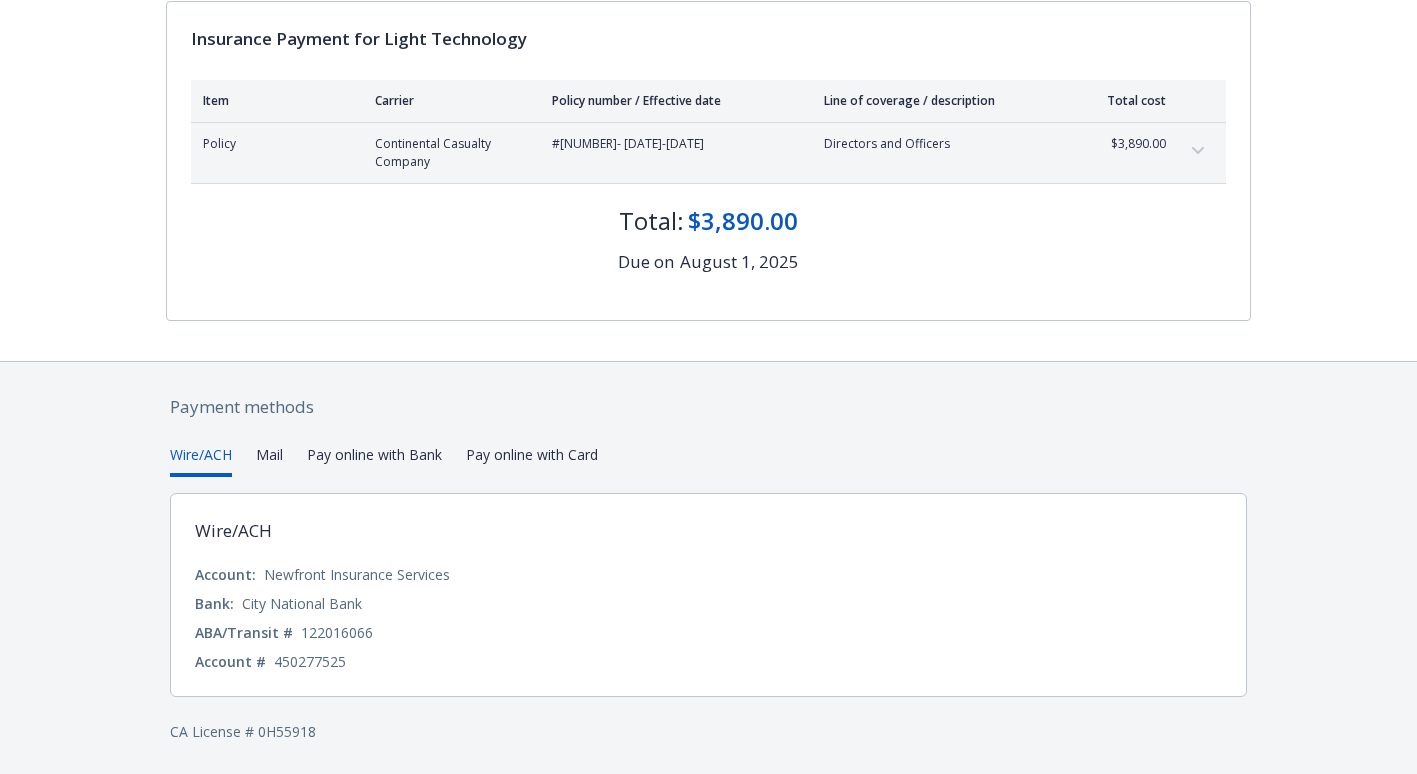 click on "Pay online with Bank" at bounding box center (374, 460) 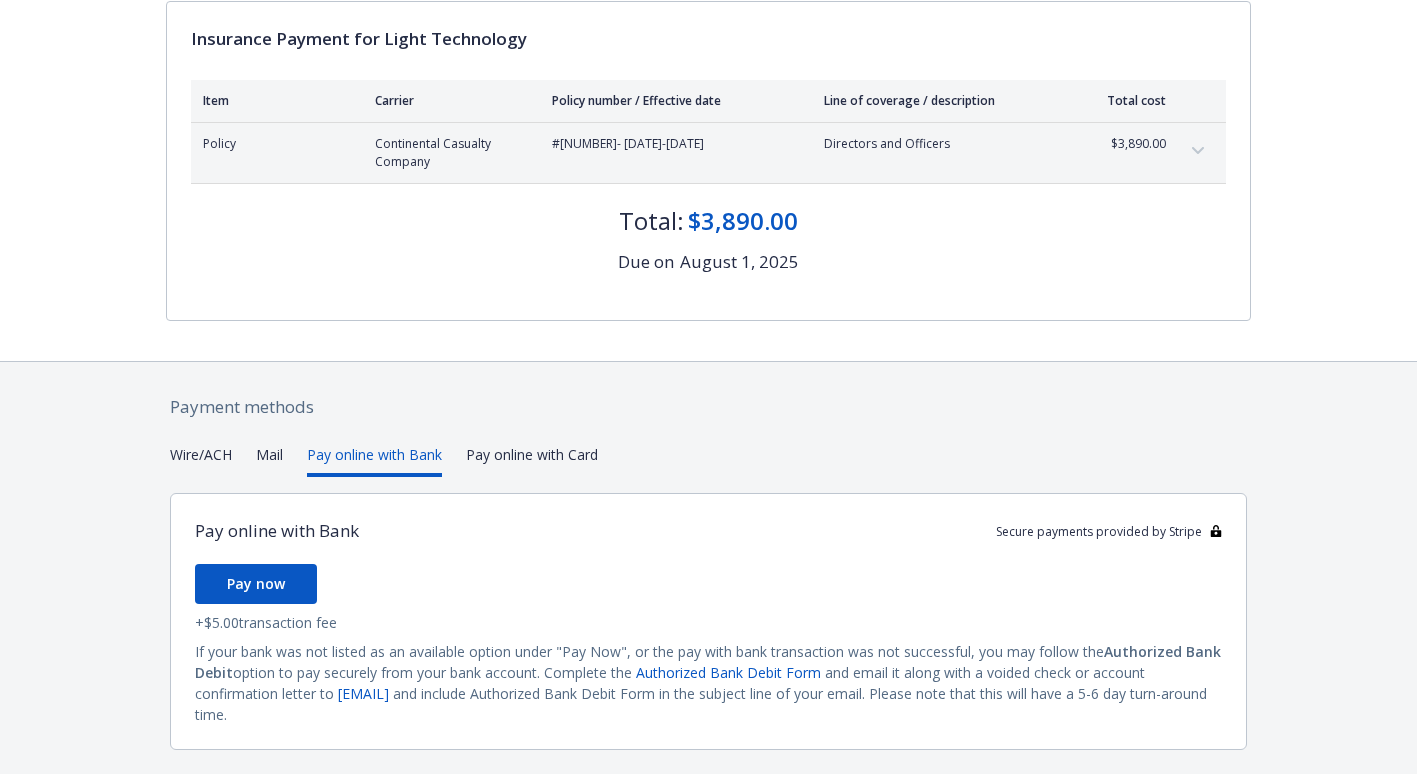 type 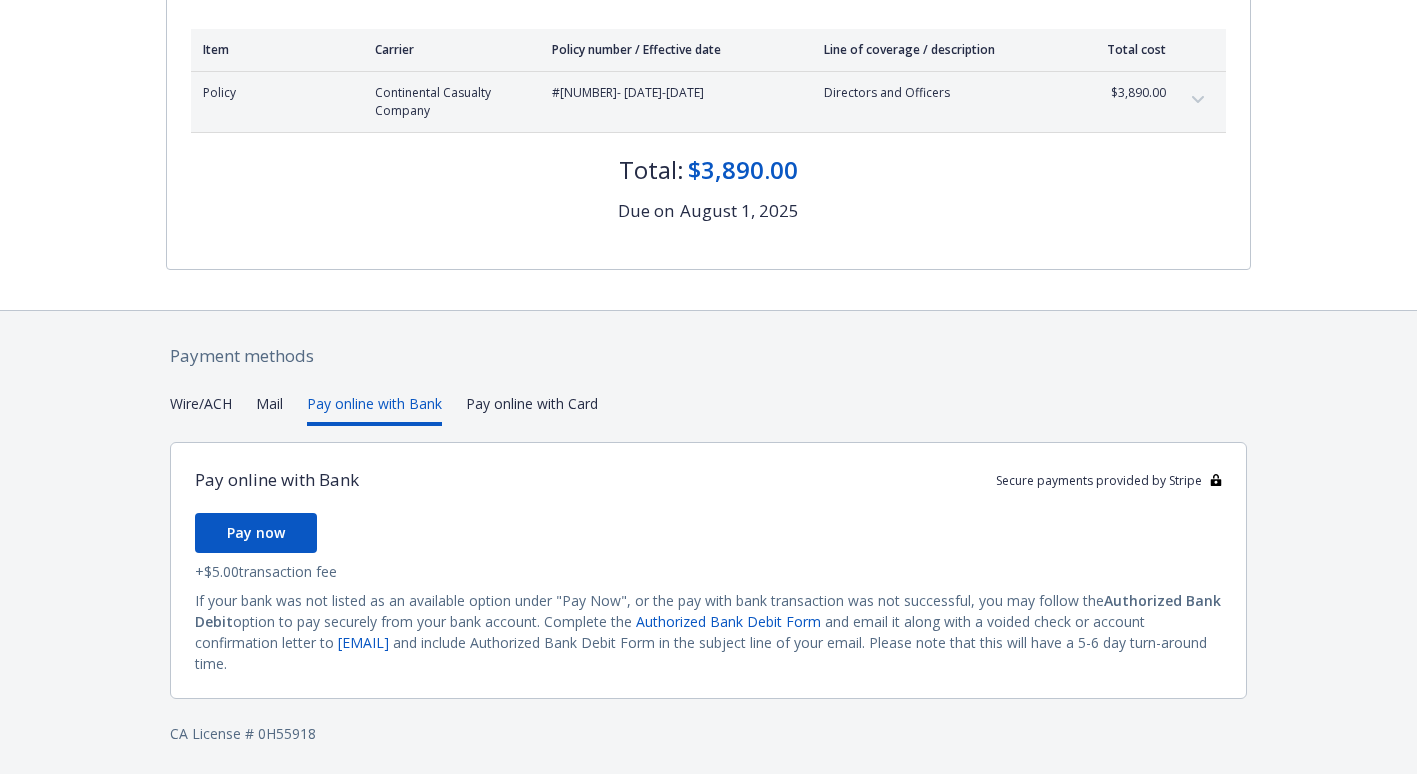 scroll, scrollTop: 260, scrollLeft: 0, axis: vertical 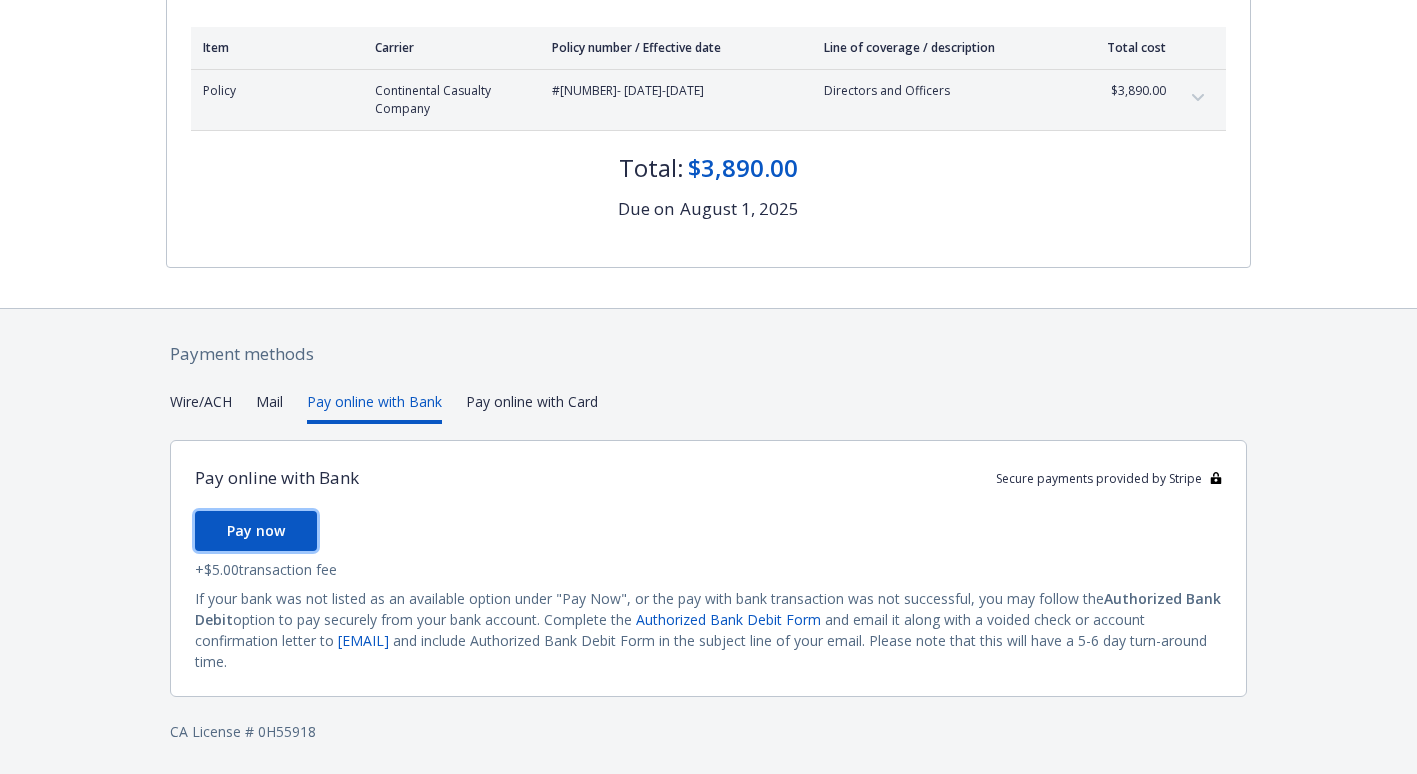 click on "Pay now" at bounding box center [256, 531] 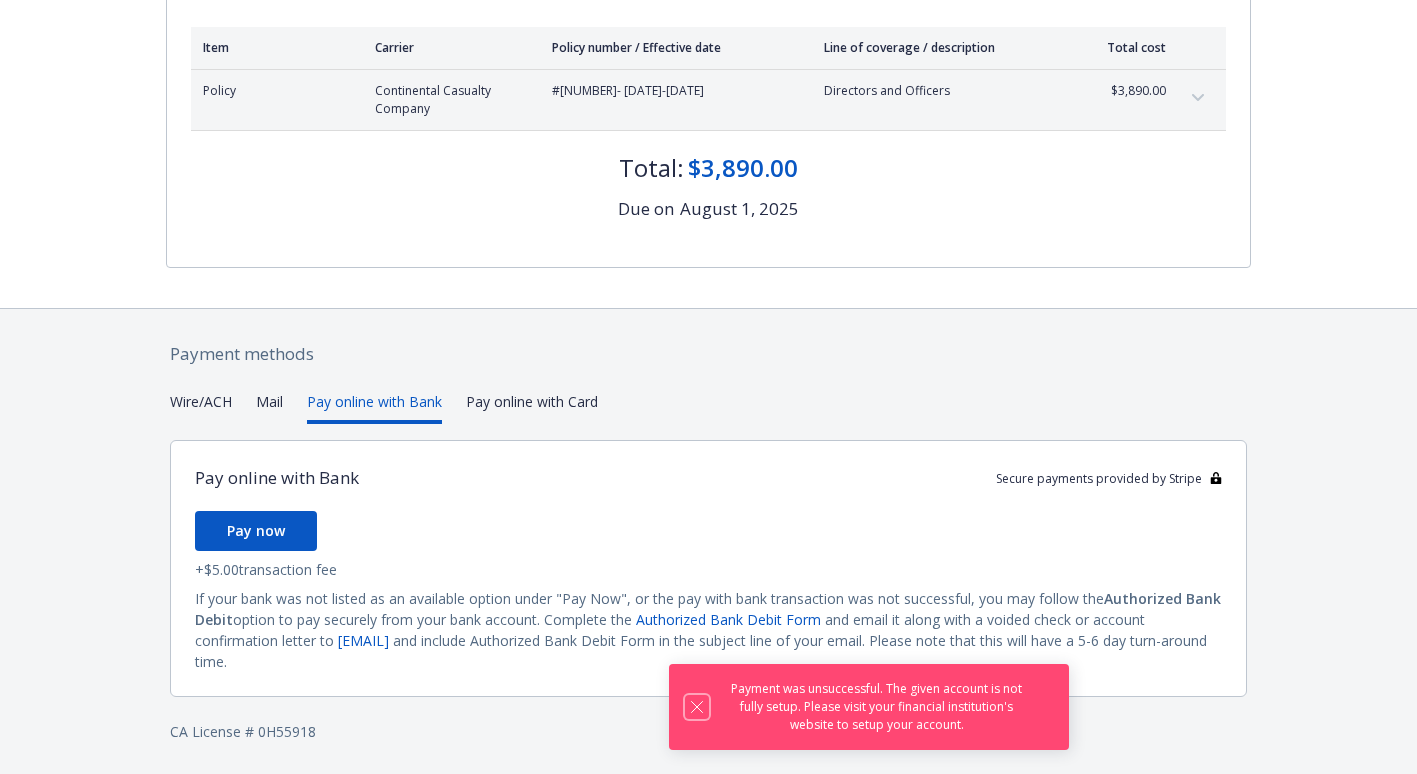 click 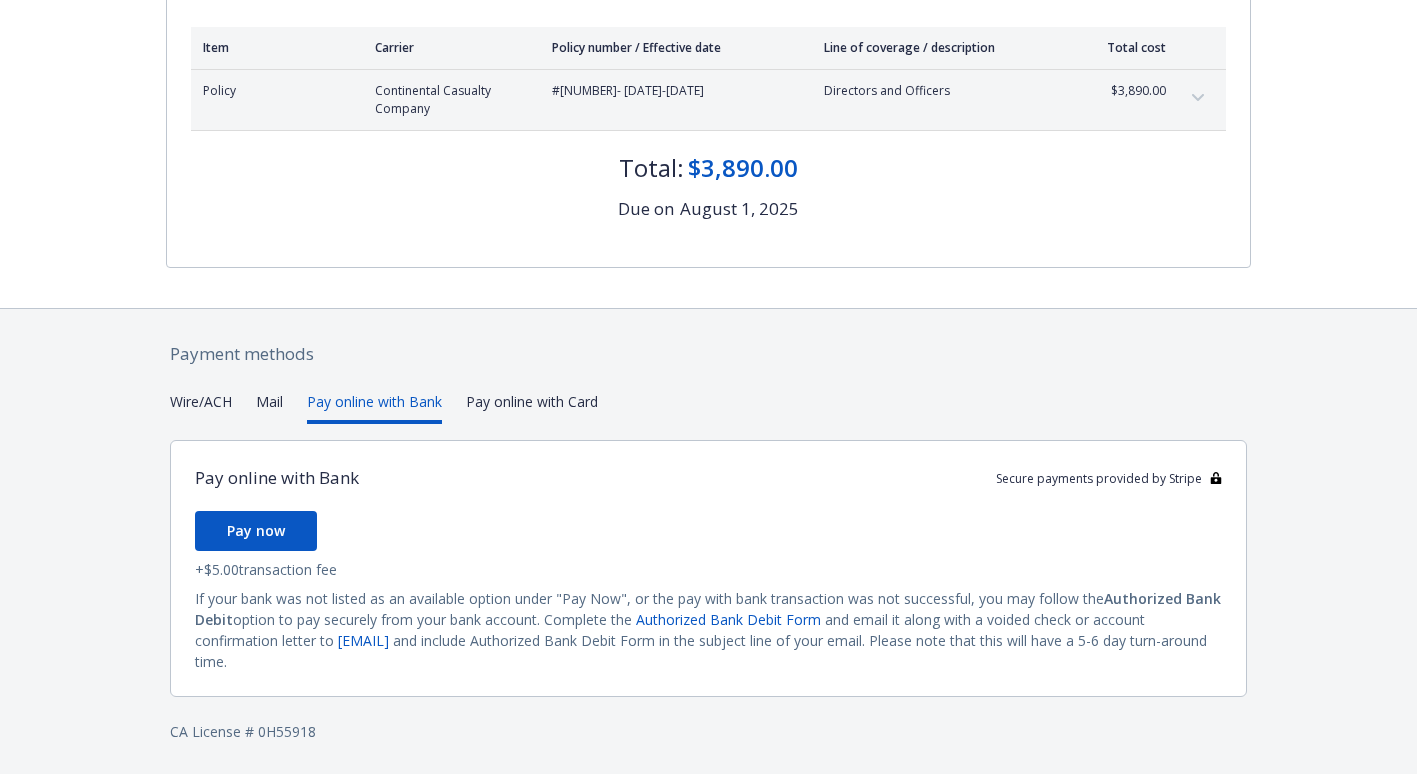 click on "Payment methods Wire/ACH Mail Pay online with Bank Pay online with Card Pay online with Bank Secure payments provided by Stripe Pay now + $5.00  transaction fee If your bank was not listed as an available option under "Pay Now", or the pay with bank transaction was not successful, you may follow the  Authorized Bank Debit  option to pay securely from your bank account. Complete the   Authorized Bank Debit Form   and email it along with a voided check or account confirmation letter to   [EMAIL]   and include Authorized Bank Debit Form in the subject line of your email. Please note that this will have a 5-6 day turn-around time. CA License # [LICENSE]" at bounding box center [708, 542] 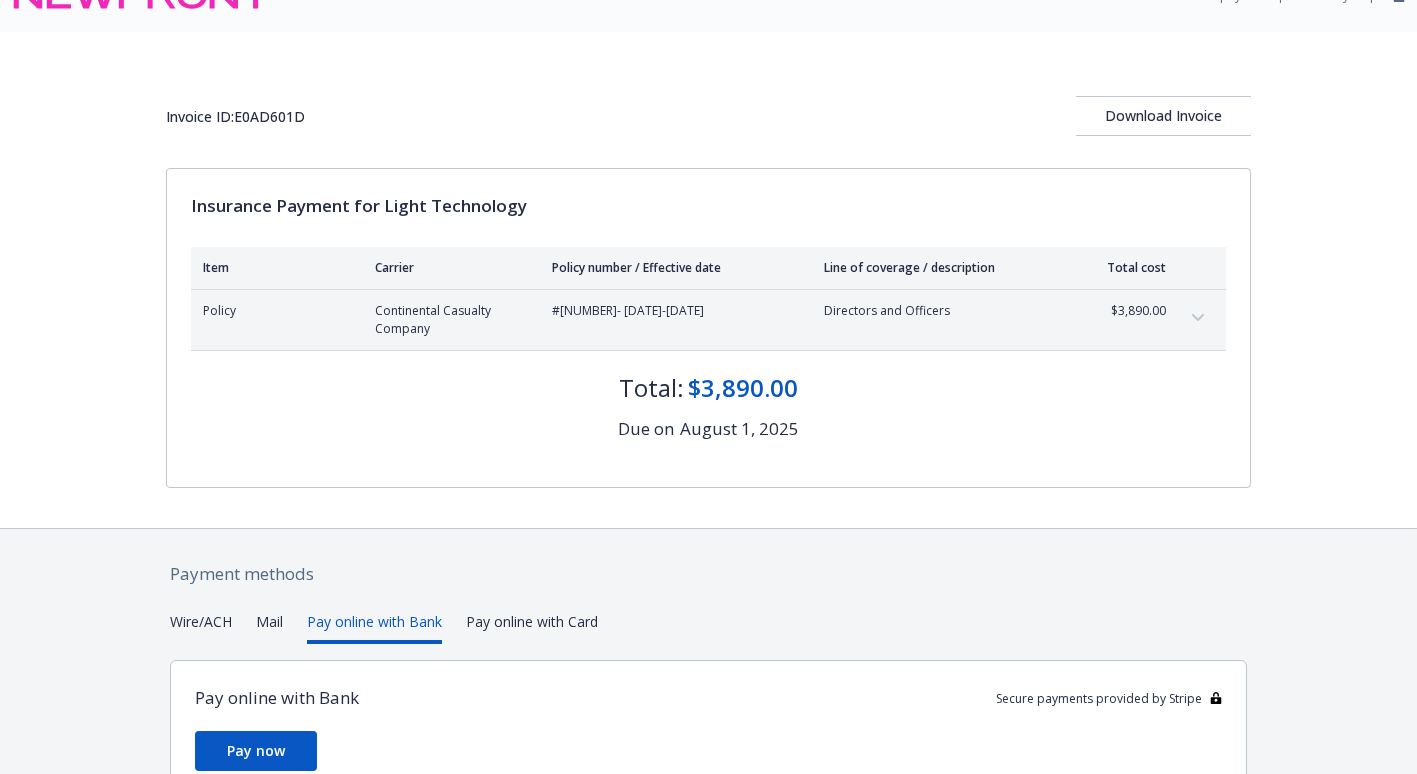 scroll, scrollTop: 80, scrollLeft: 0, axis: vertical 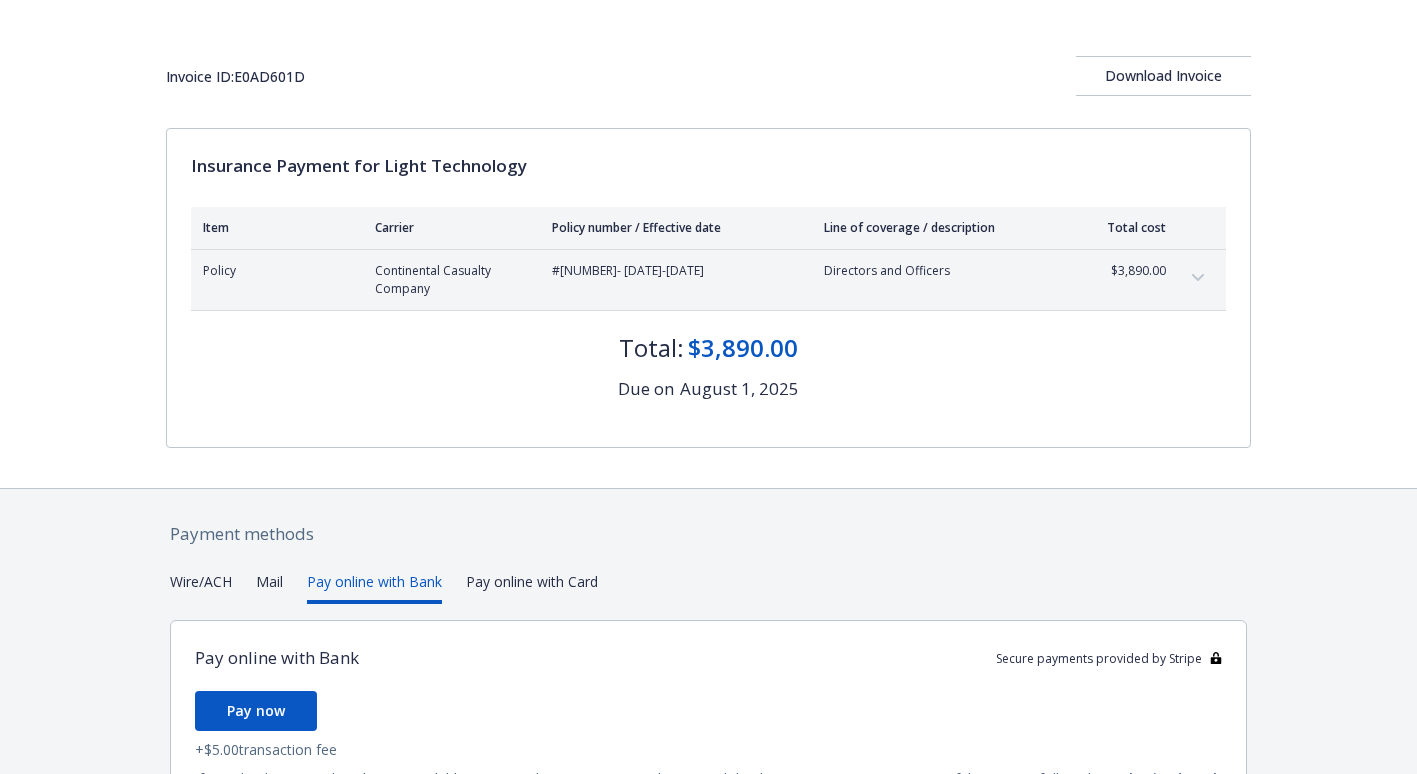 click on "Wire/ACH" at bounding box center [201, 587] 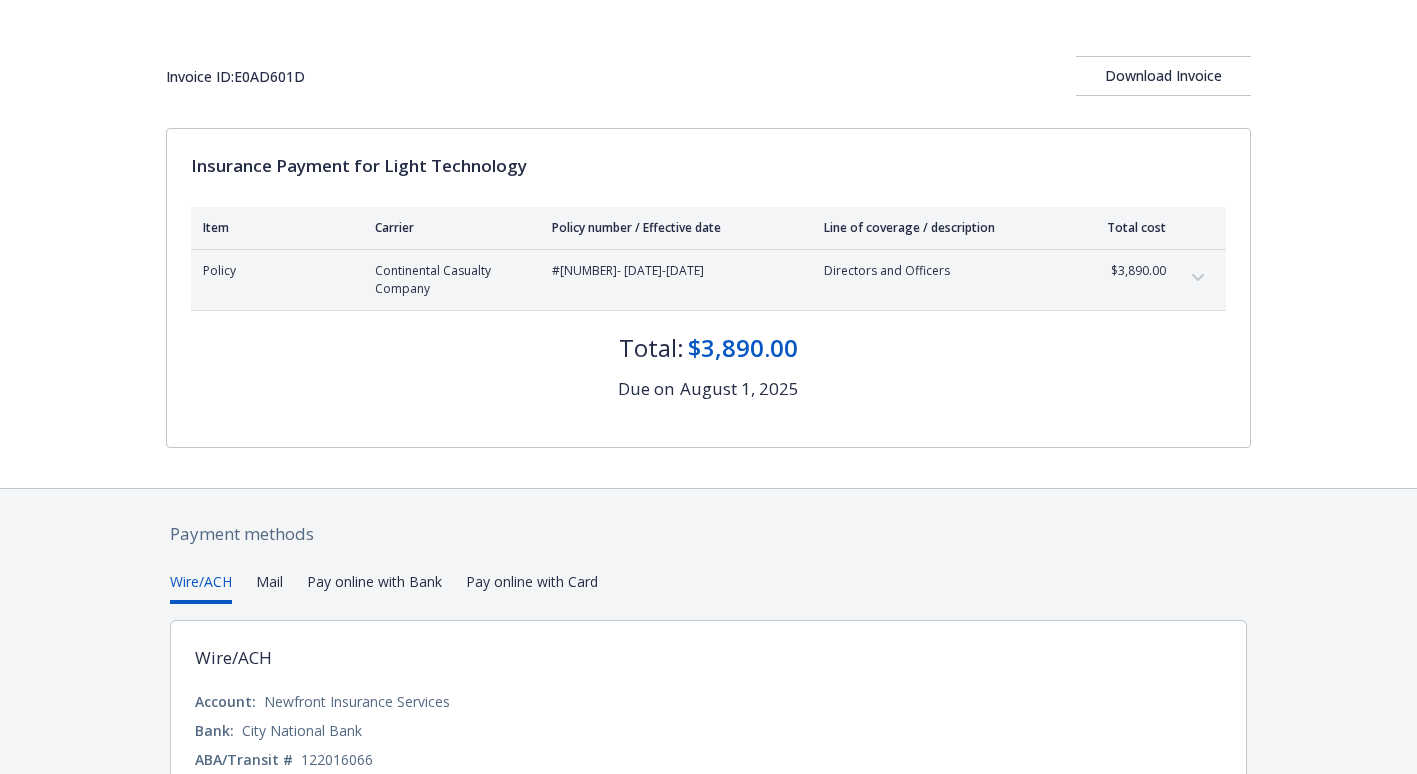 click on "Wire/ACH Account: Newfront Insurance Services Bank: City National Bank ABA/Transit # 122016066 Account # 450277525" at bounding box center [708, 722] 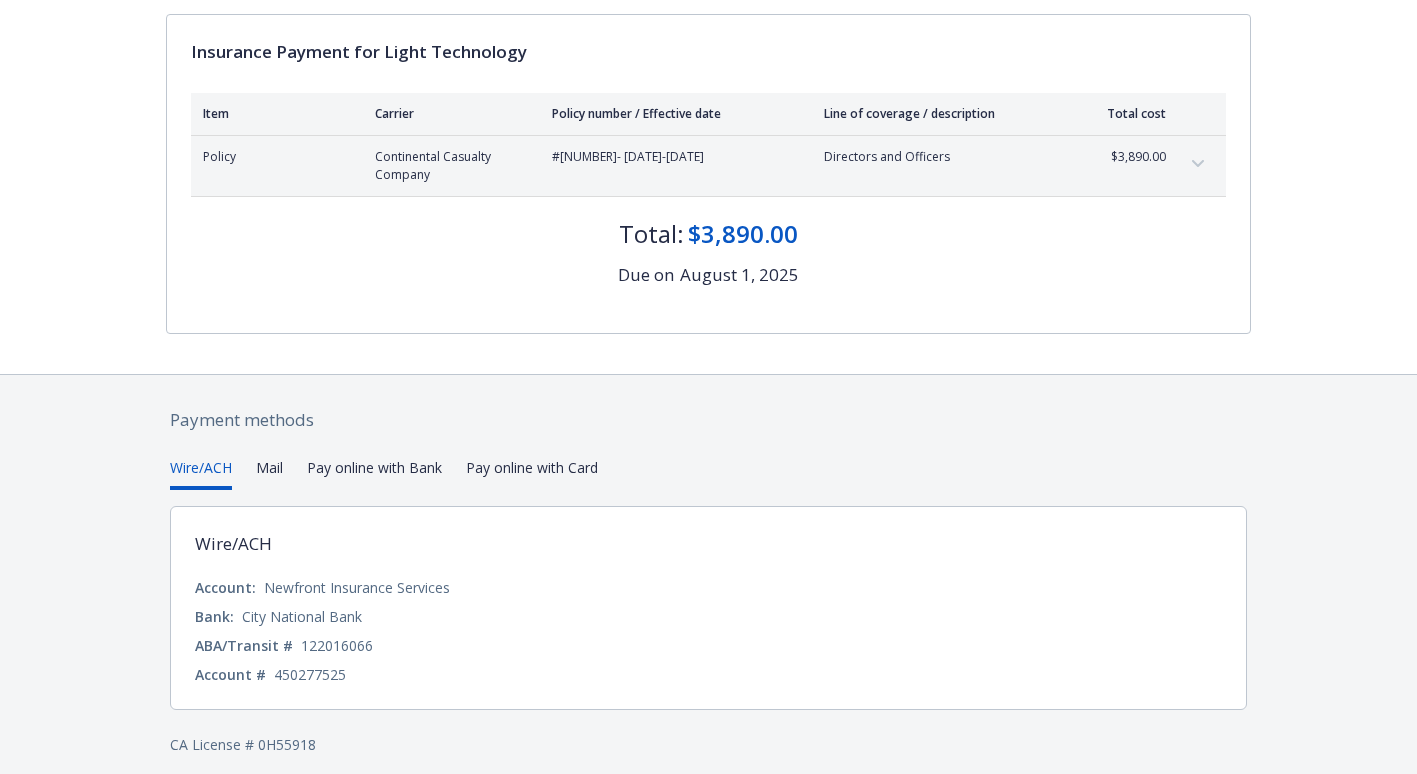 scroll, scrollTop: 207, scrollLeft: 0, axis: vertical 